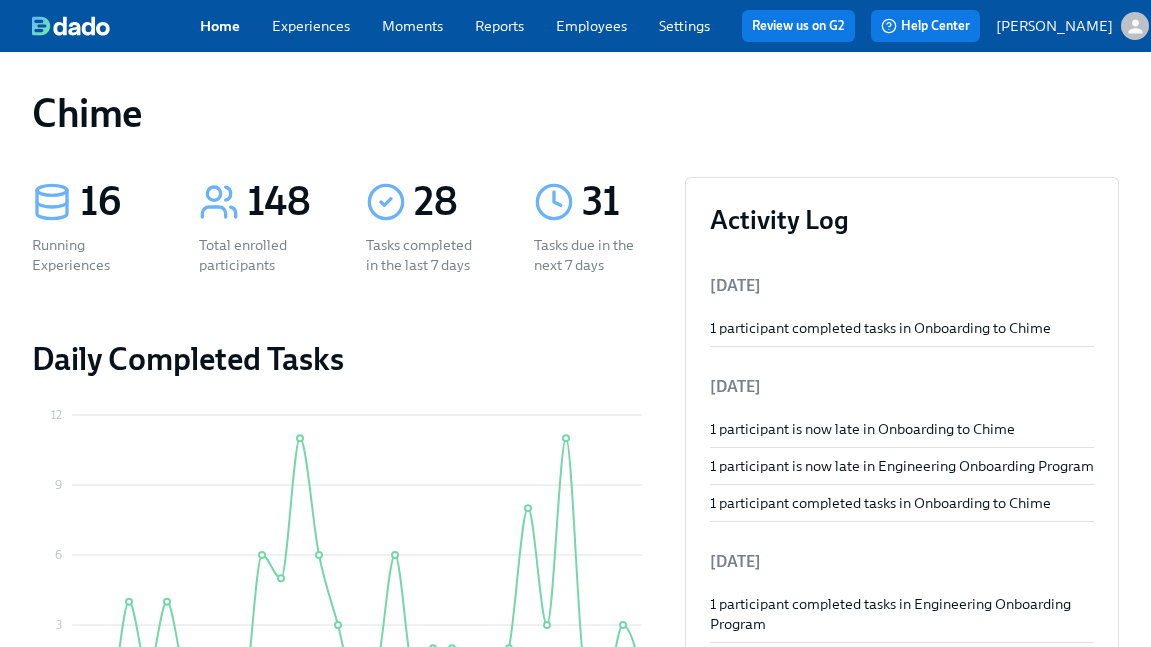 scroll, scrollTop: 7, scrollLeft: 0, axis: vertical 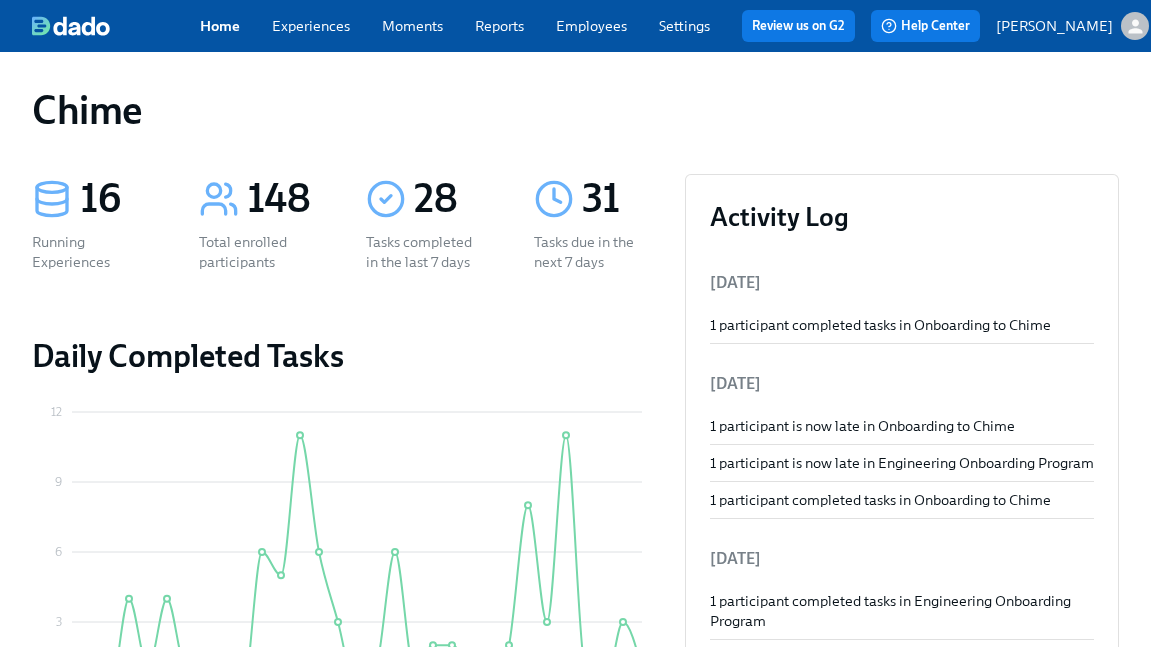 click on "Experiences" at bounding box center (311, 26) 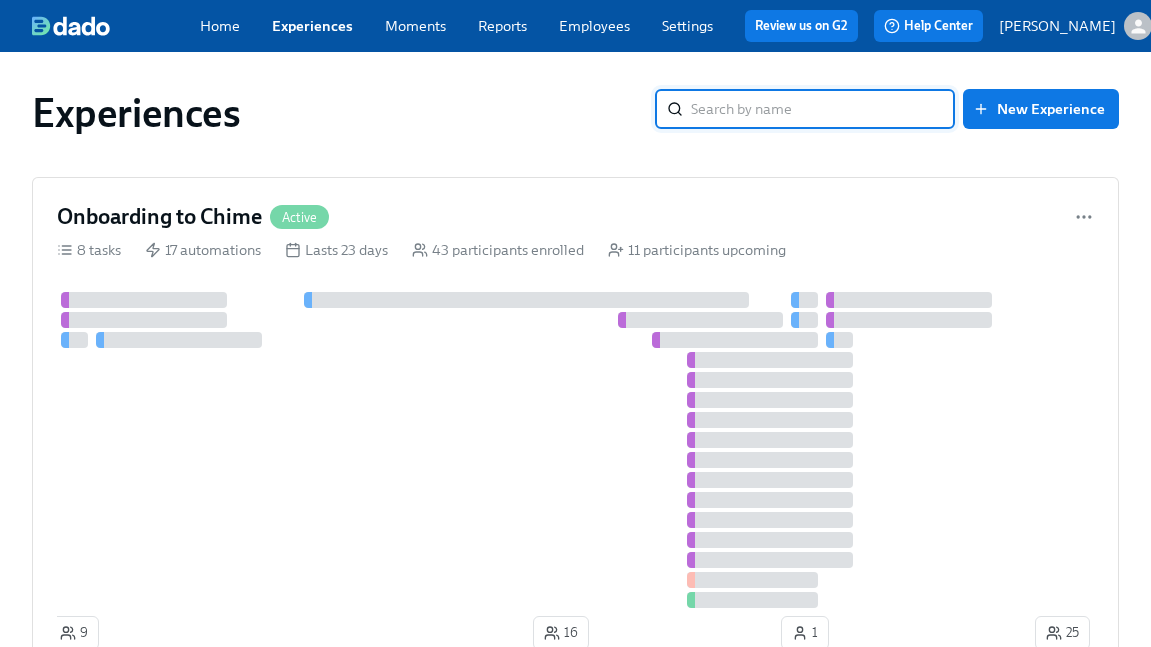 scroll, scrollTop: 6, scrollLeft: 0, axis: vertical 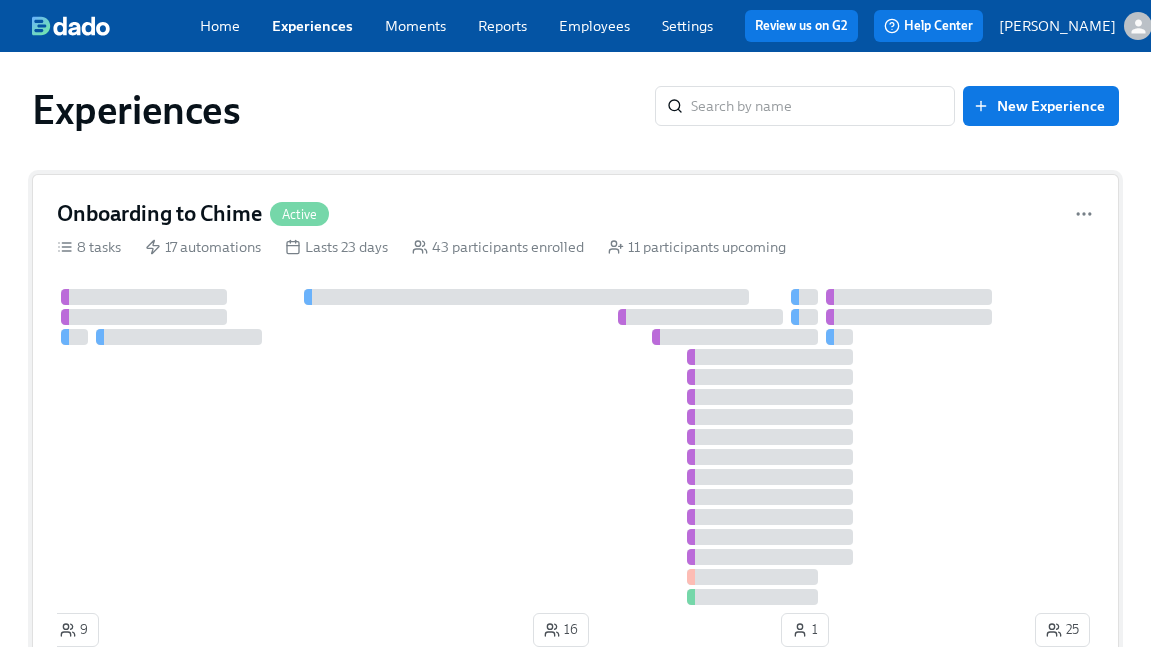 click on "Onboarding to Chime Active 8 tasks   17 automations   Lasts   23 days   43 participants   enrolled     11 participants   upcoming   9 16 1 25" at bounding box center [575, 427] 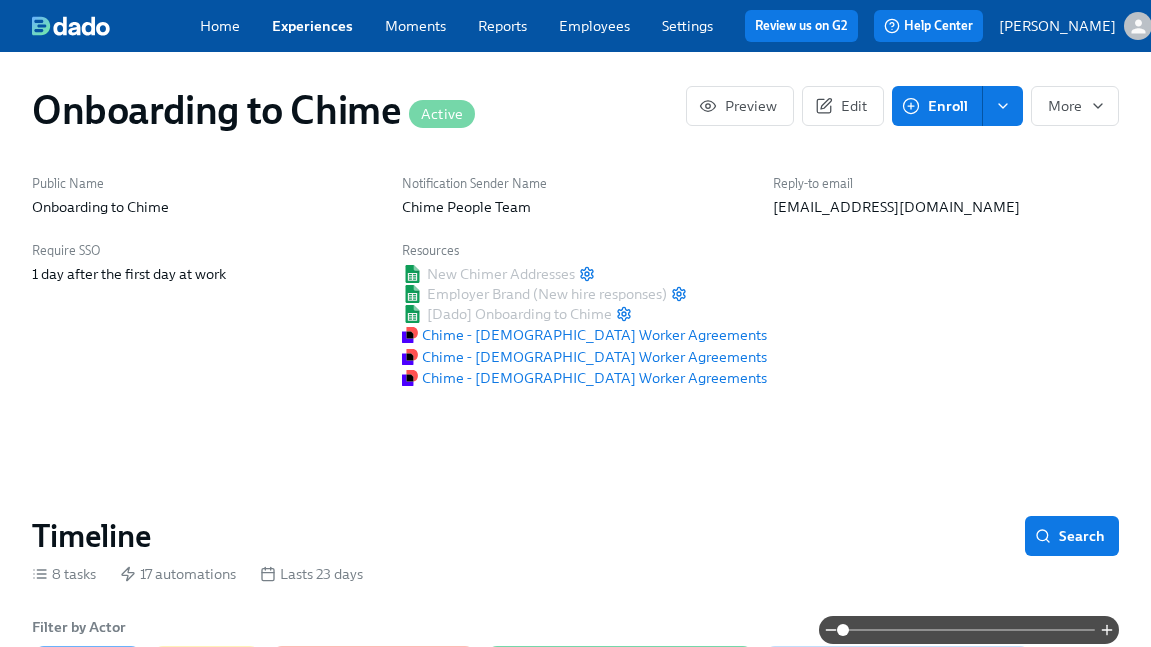 scroll, scrollTop: 0, scrollLeft: 0, axis: both 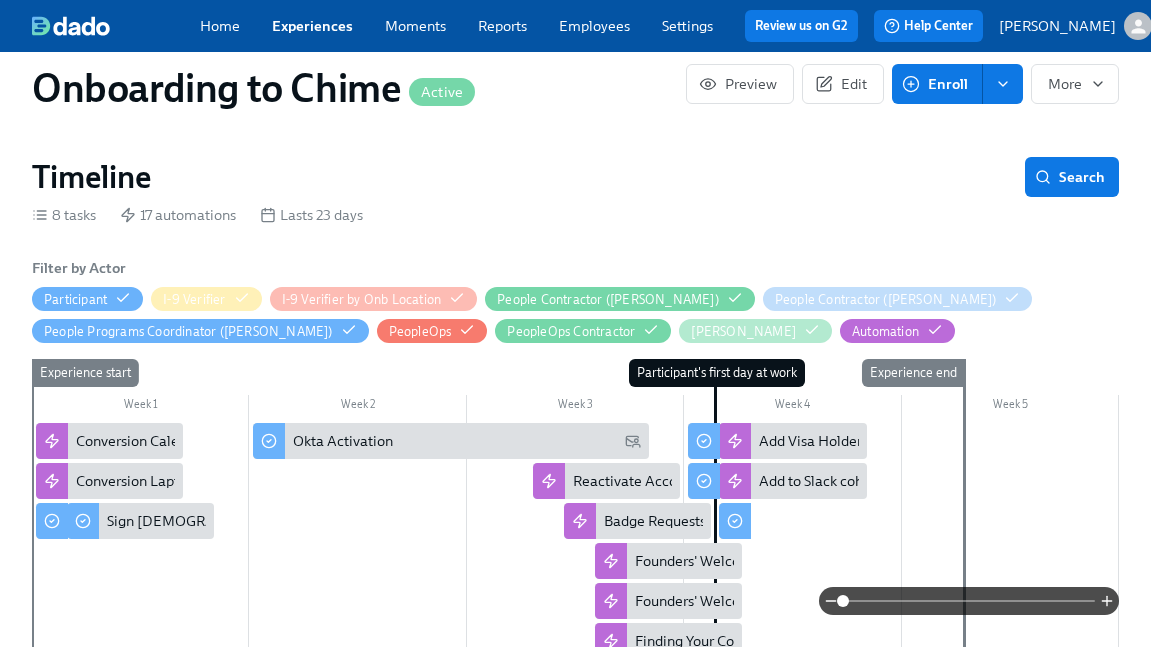 click on "Settings" at bounding box center [687, 26] 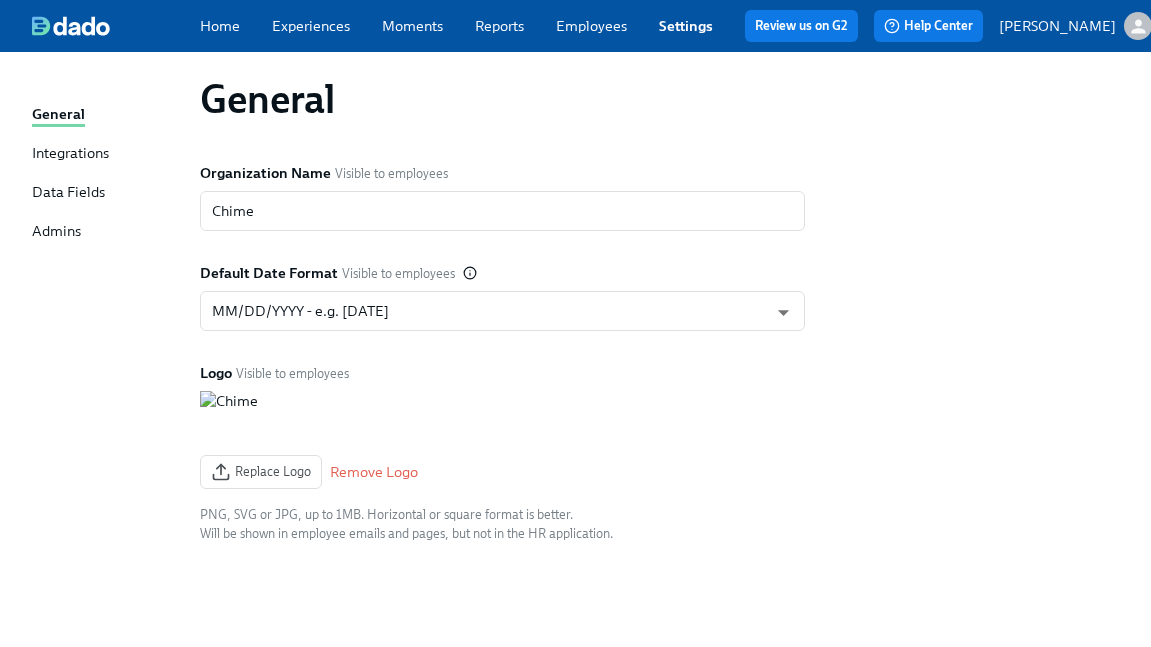 scroll, scrollTop: 0, scrollLeft: 0, axis: both 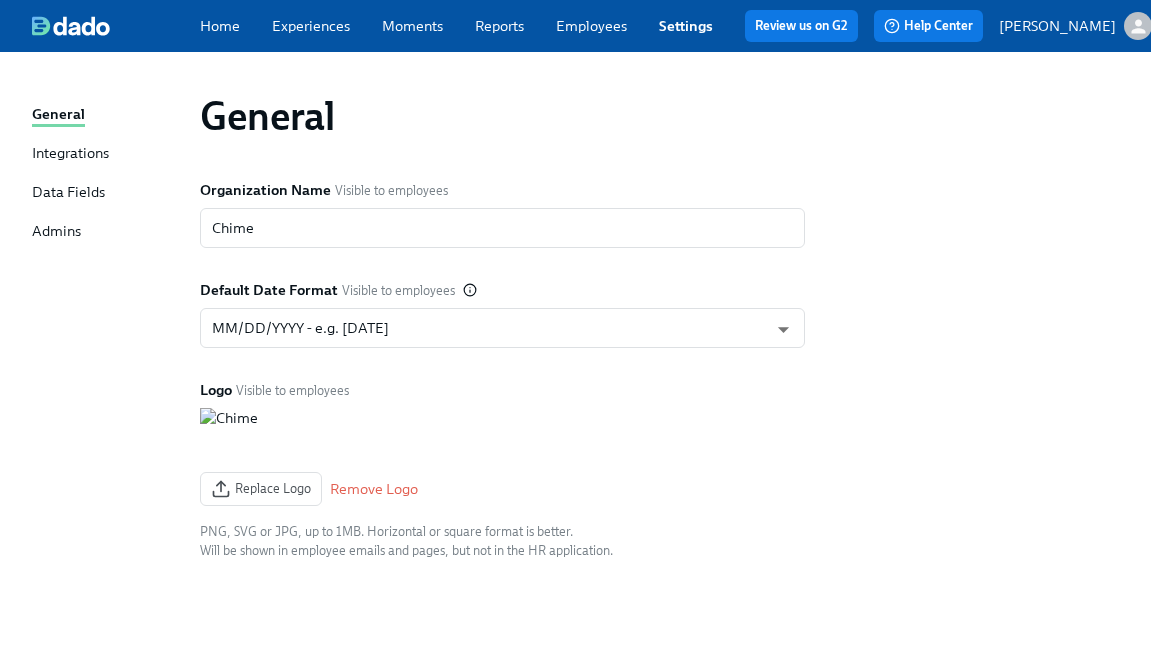 click on "Integrations" at bounding box center (70, 154) 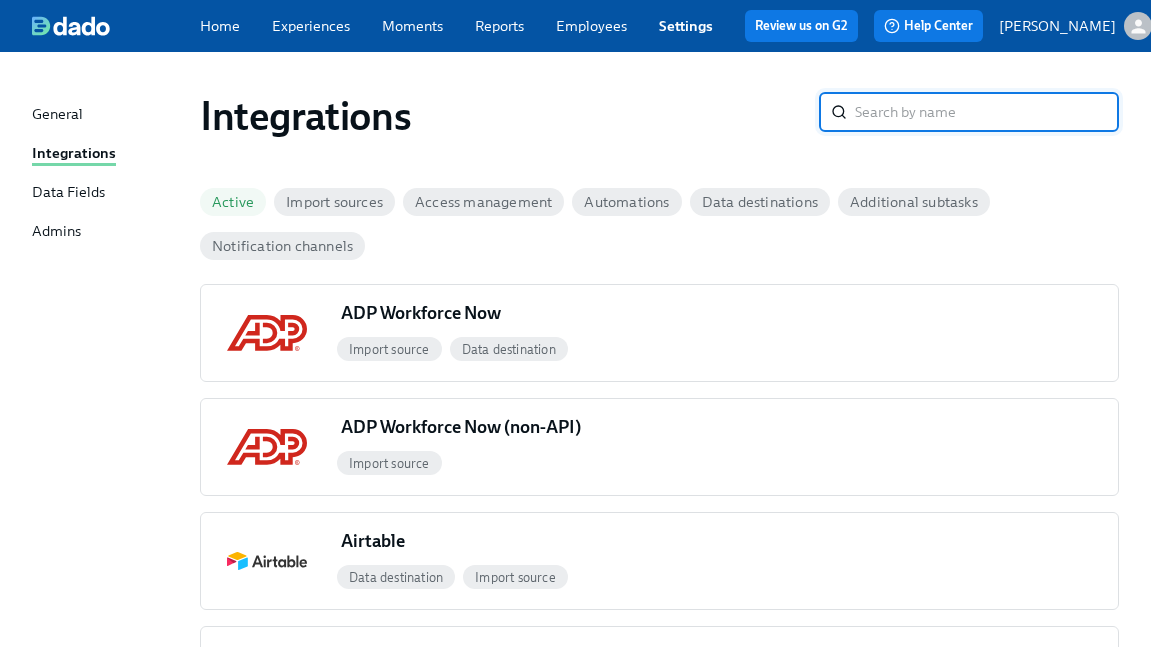 drag, startPoint x: 78, startPoint y: 218, endPoint x: 65, endPoint y: 228, distance: 16.40122 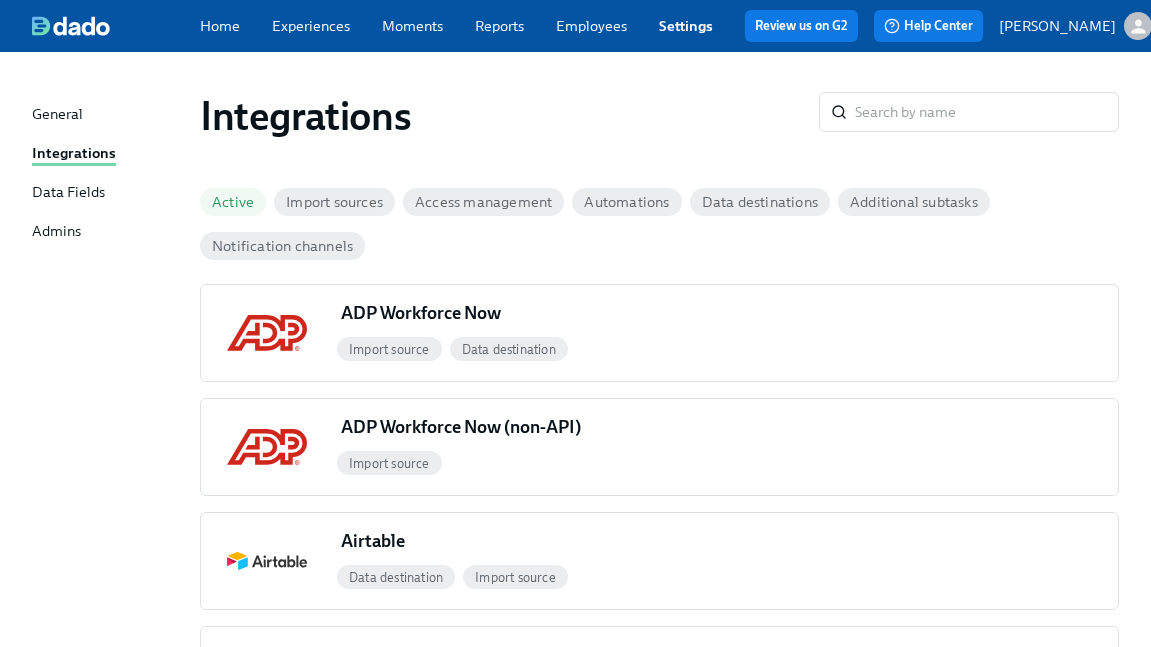 click on "Admins" at bounding box center [56, 232] 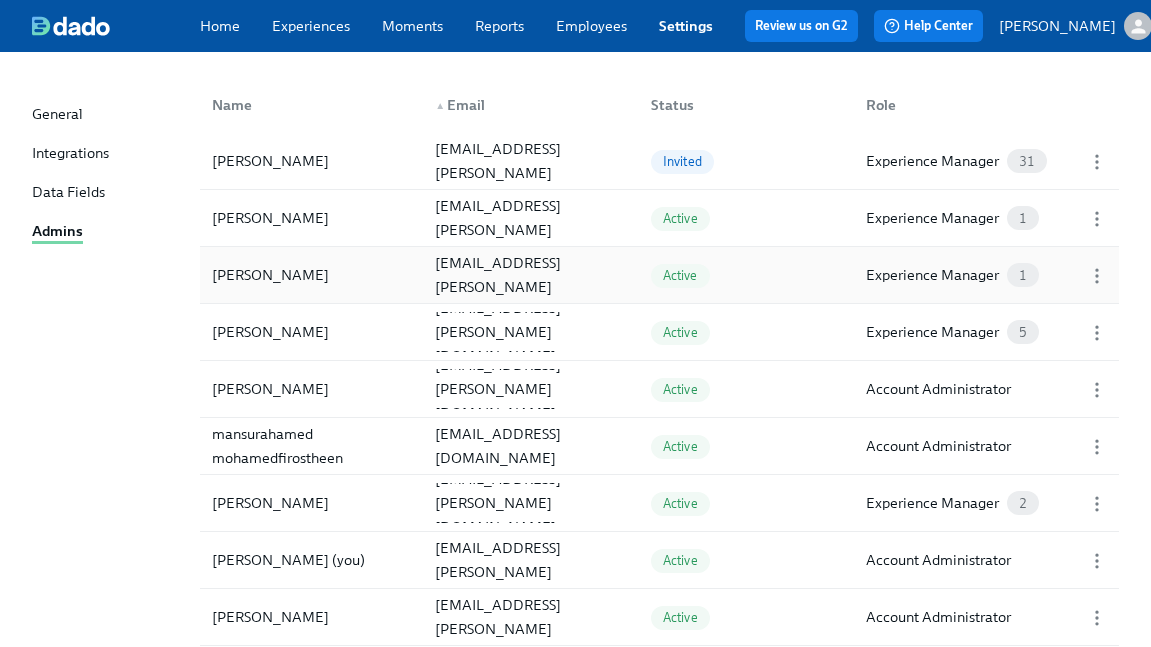 scroll, scrollTop: 95, scrollLeft: 0, axis: vertical 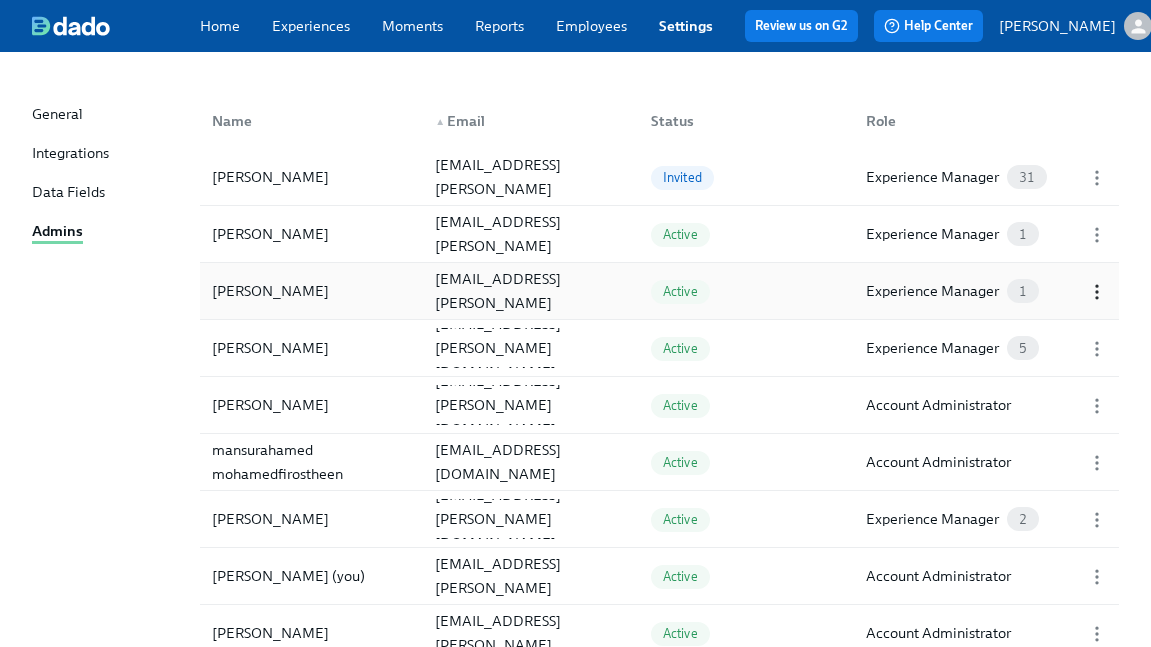 click 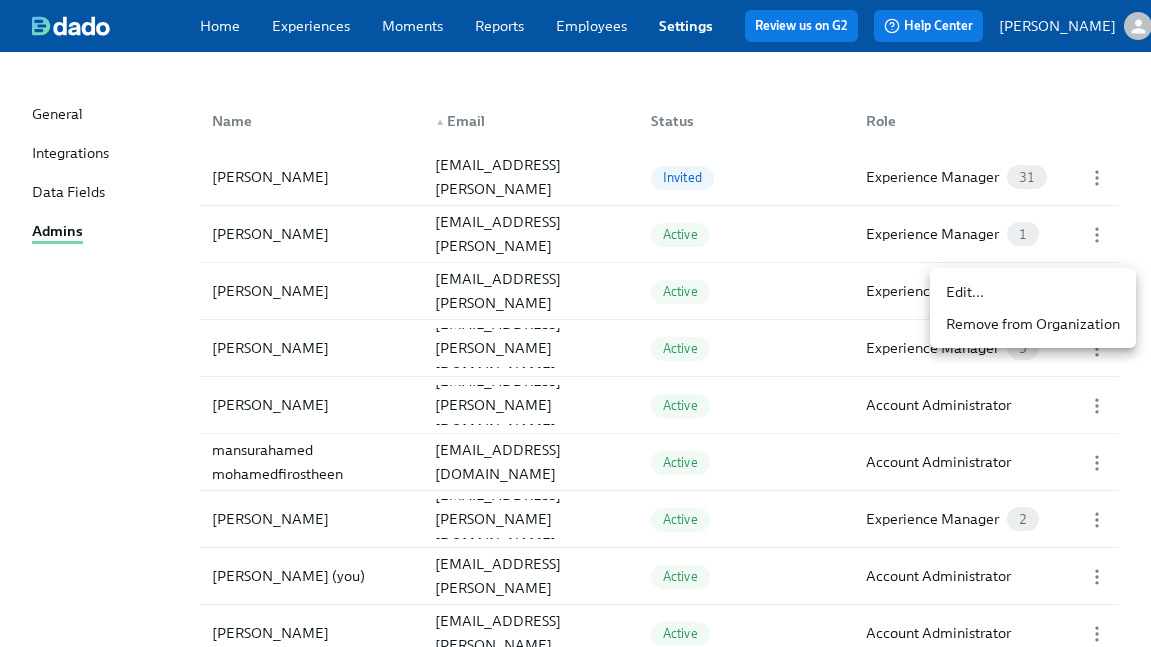 click at bounding box center (575, 323) 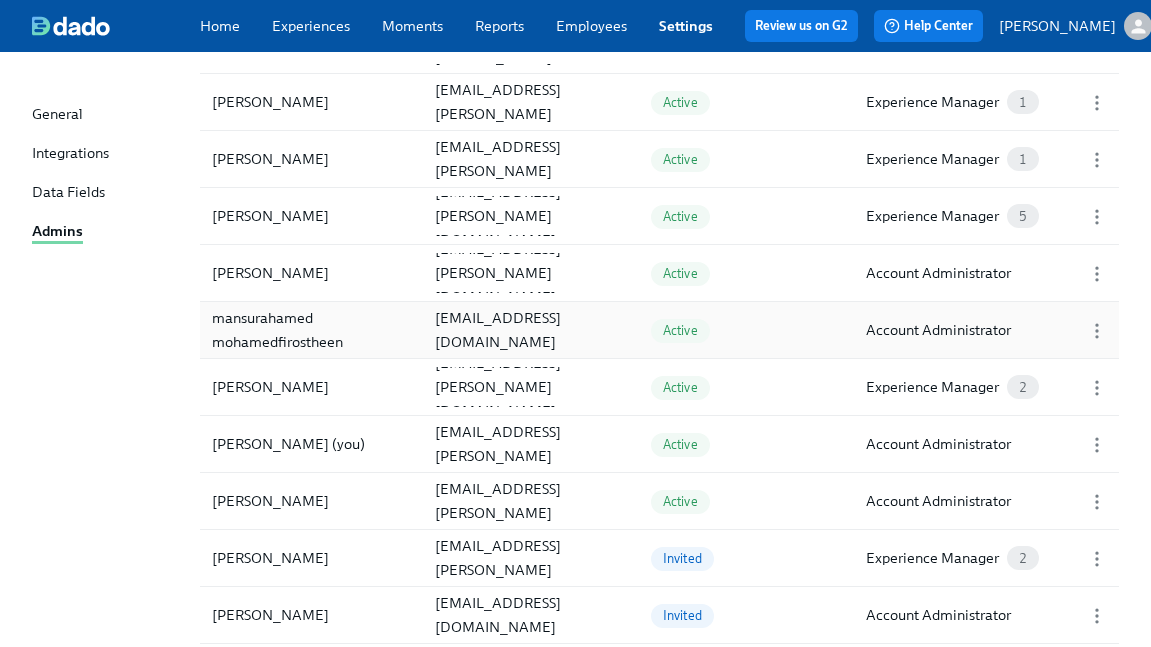 scroll, scrollTop: 0, scrollLeft: 0, axis: both 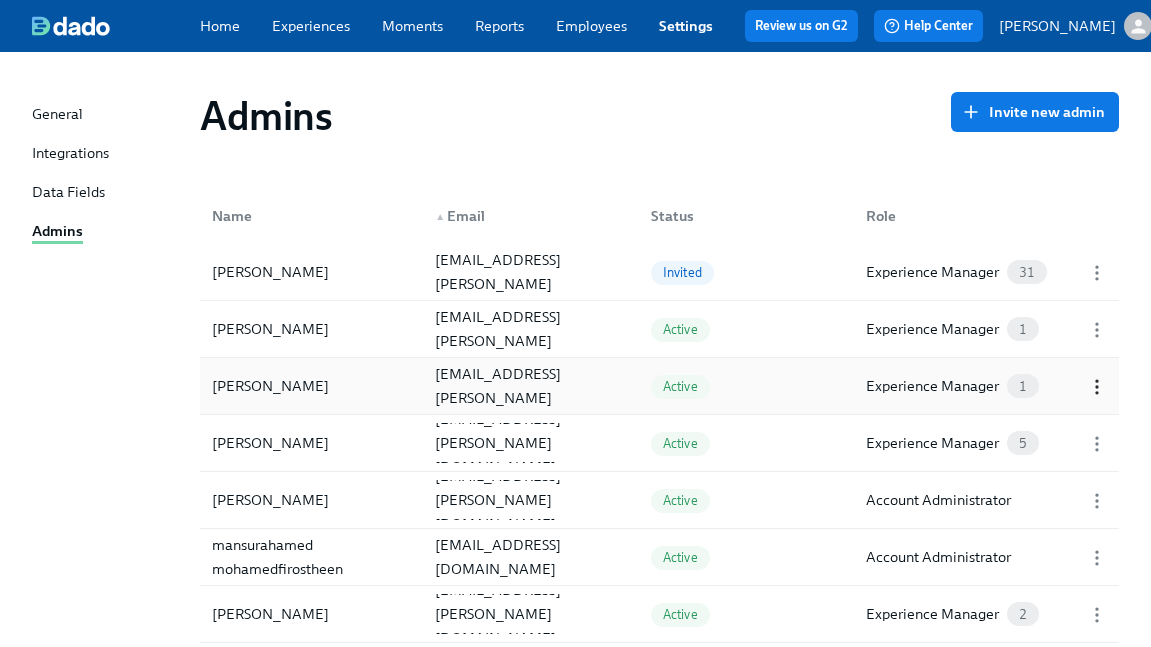 click 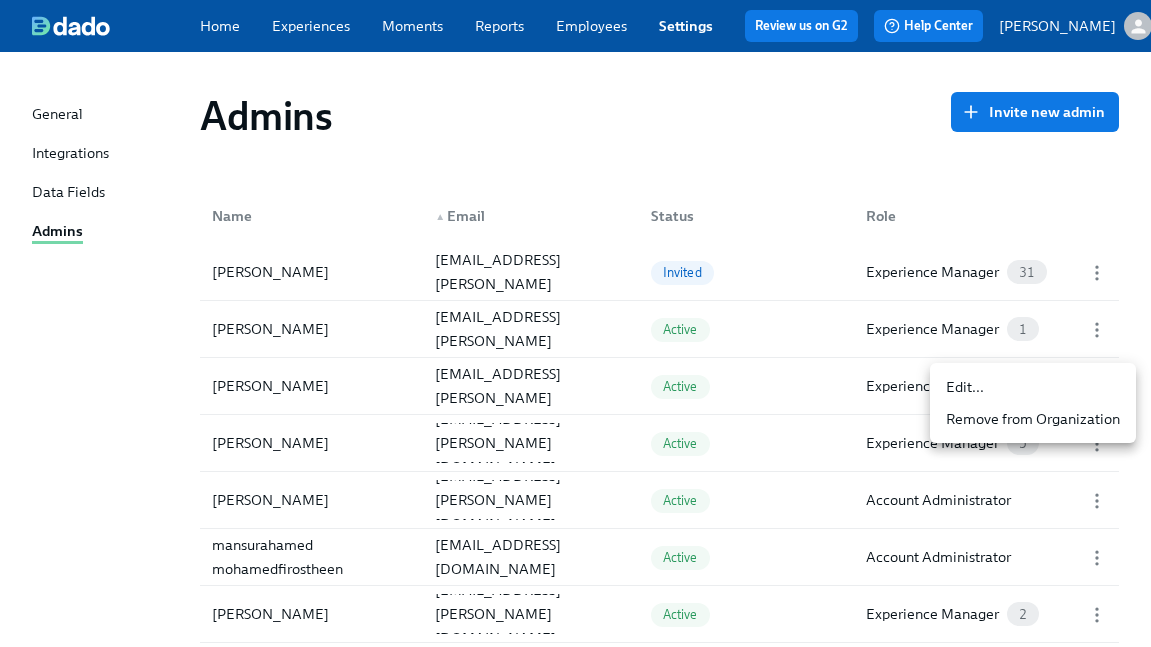 click on "Edit..." at bounding box center [965, 387] 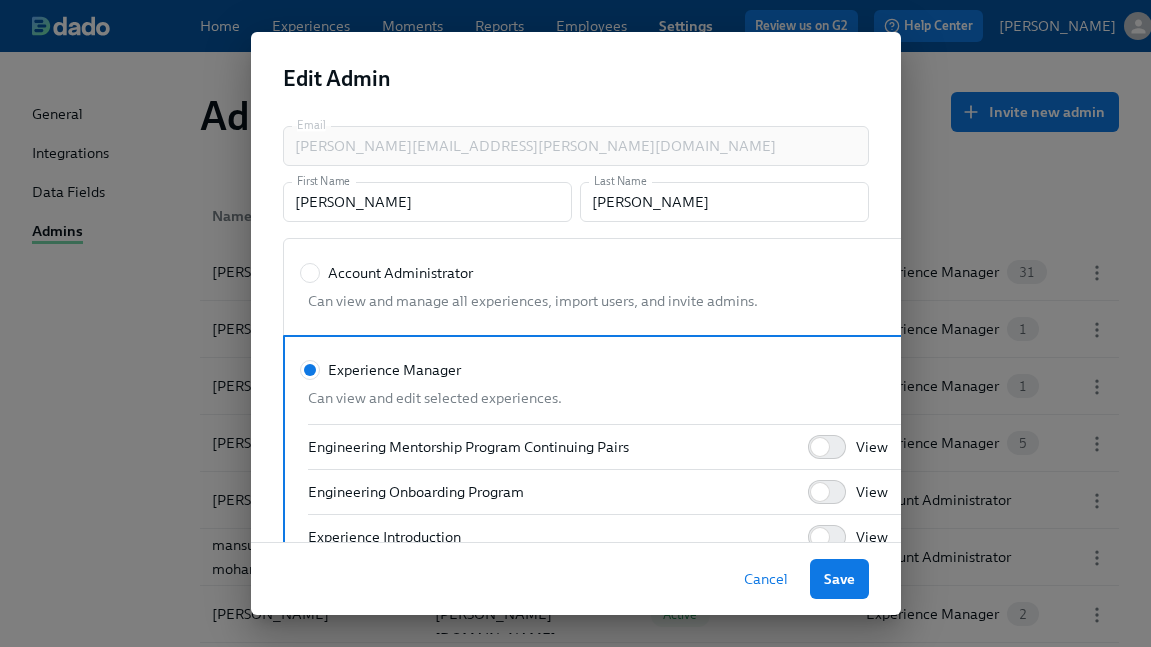 scroll, scrollTop: 0, scrollLeft: 0, axis: both 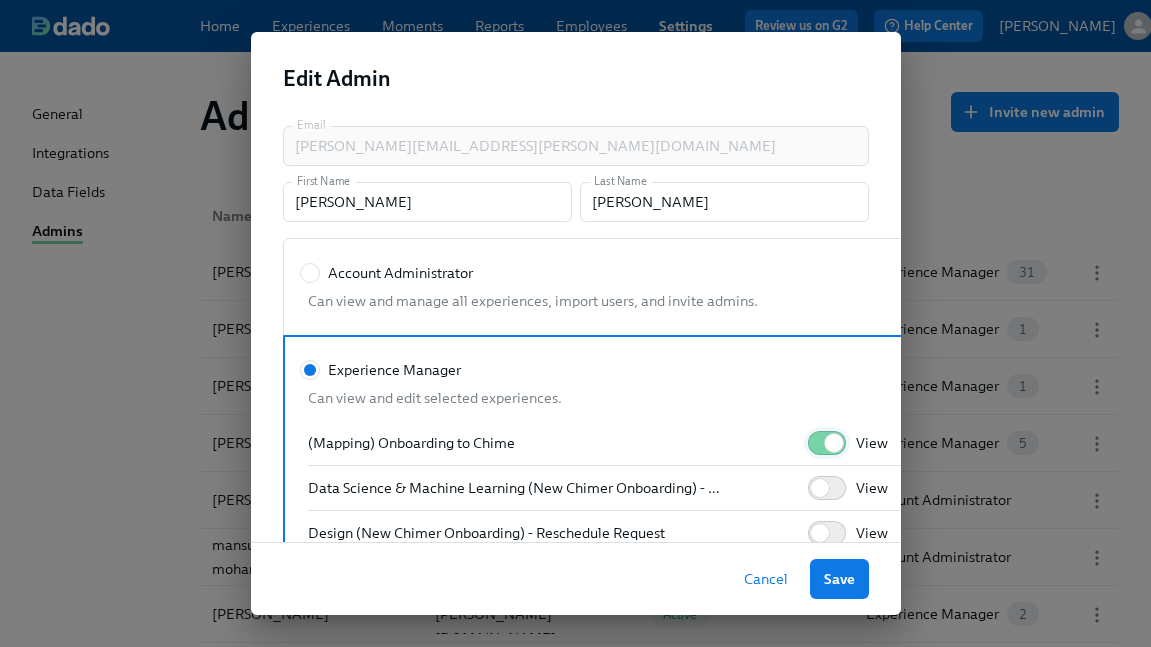 click on "View" at bounding box center (834, 443) 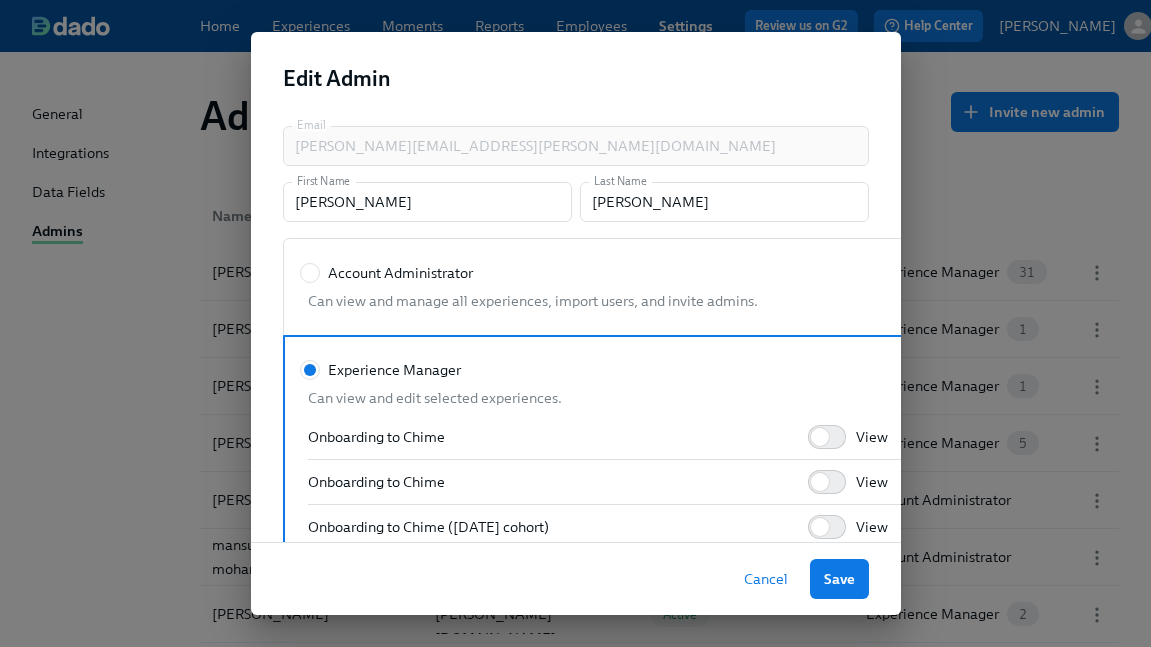 scroll, scrollTop: 890, scrollLeft: 0, axis: vertical 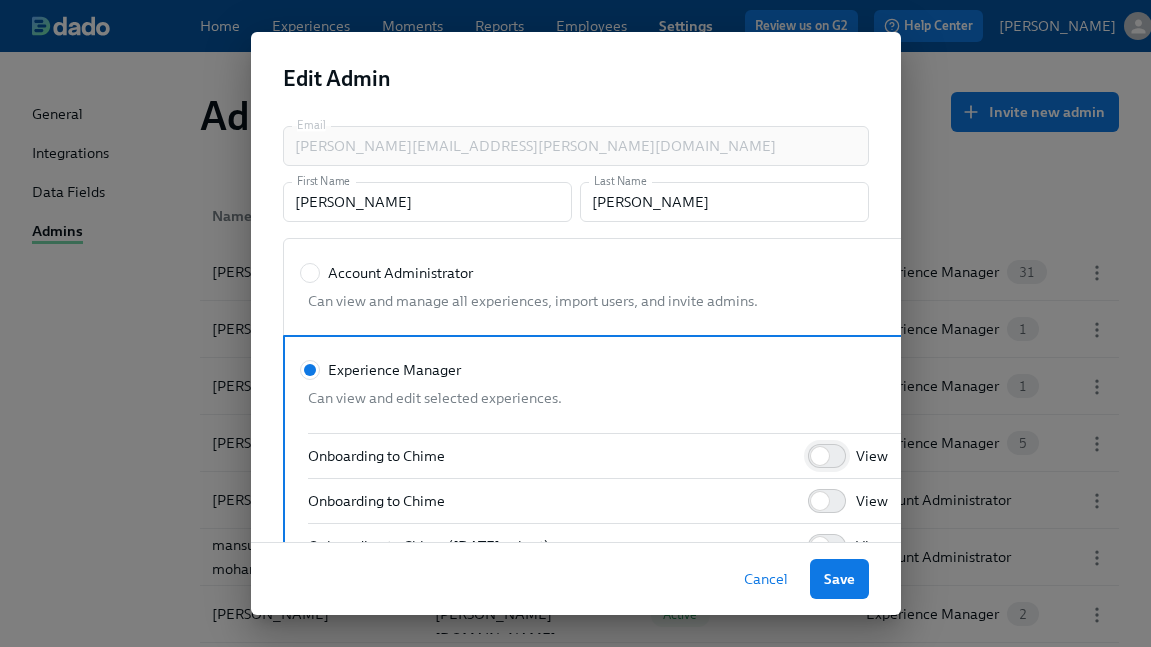 click on "View" at bounding box center (820, 456) 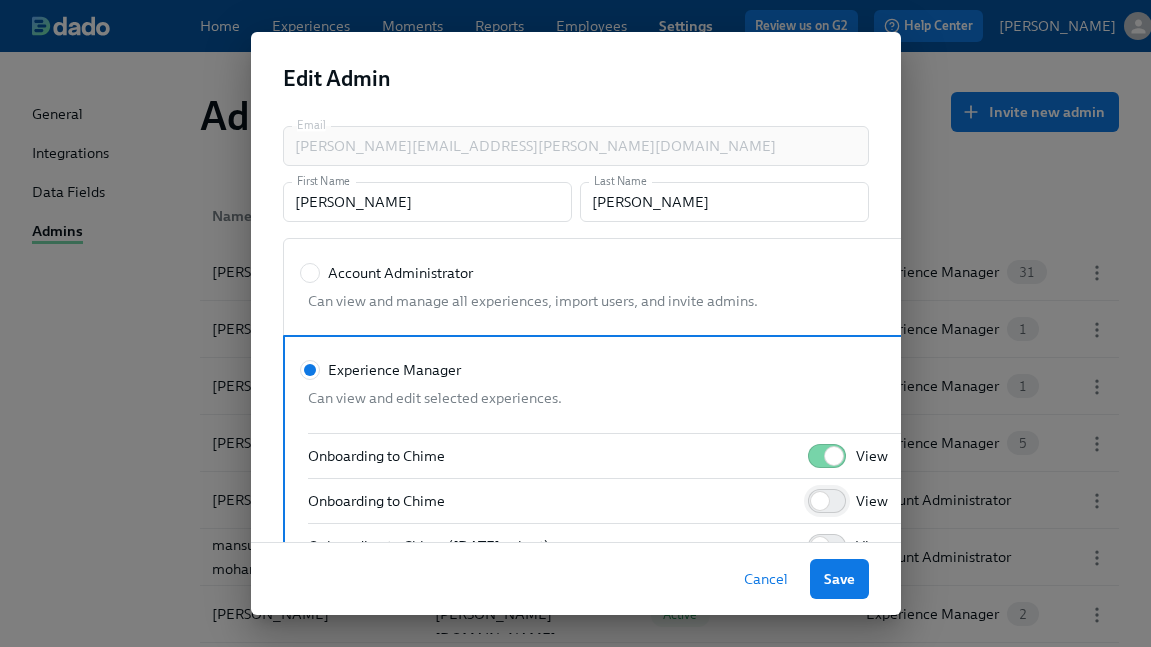 click on "View" at bounding box center (820, 501) 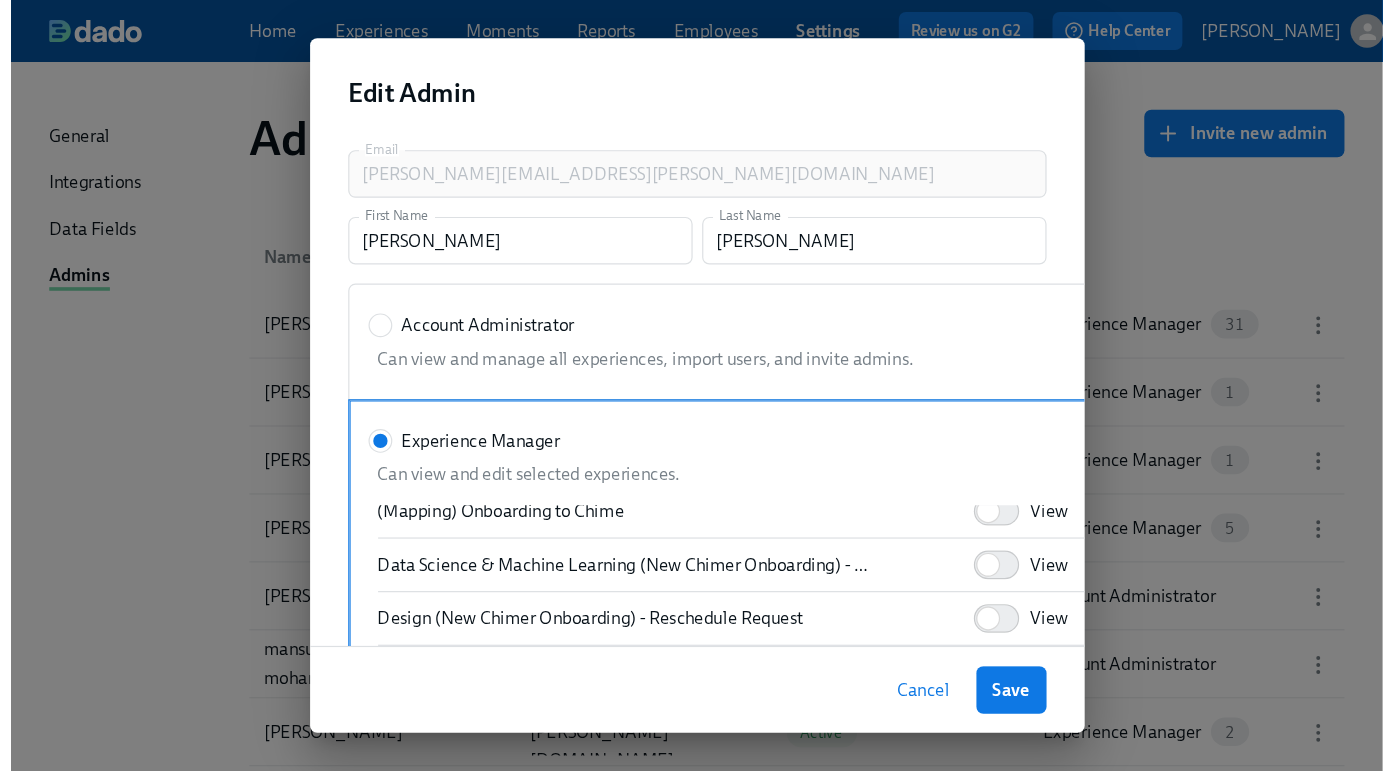 scroll, scrollTop: 0, scrollLeft: 0, axis: both 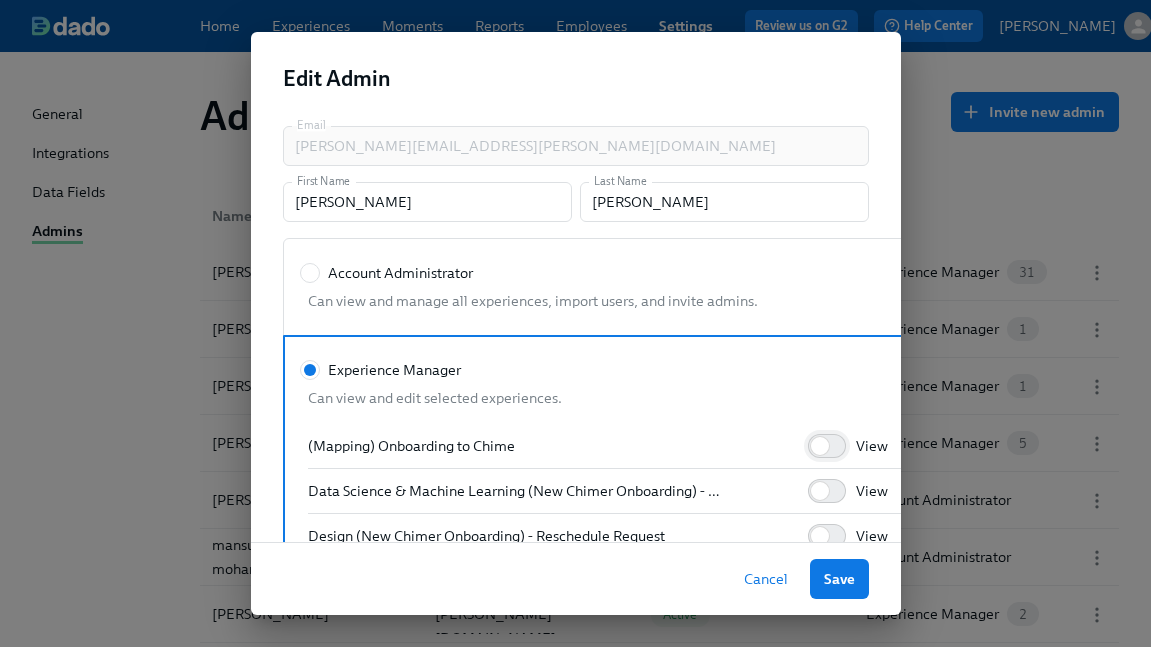 click on "View" at bounding box center [820, 446] 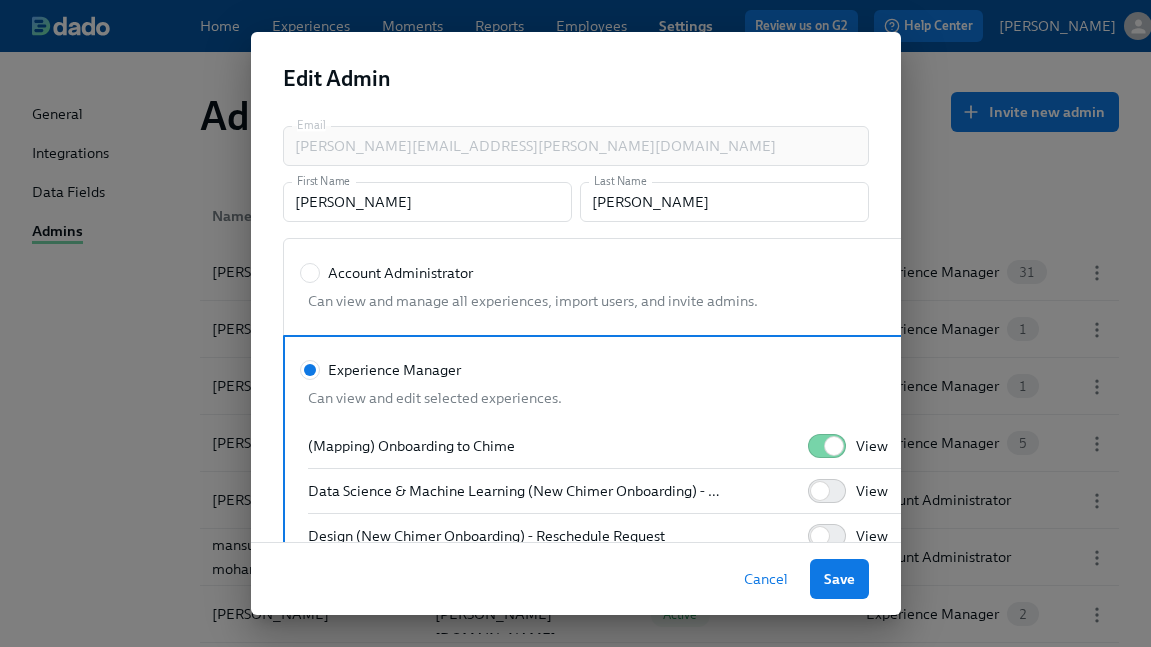 click on "Save" at bounding box center (839, 579) 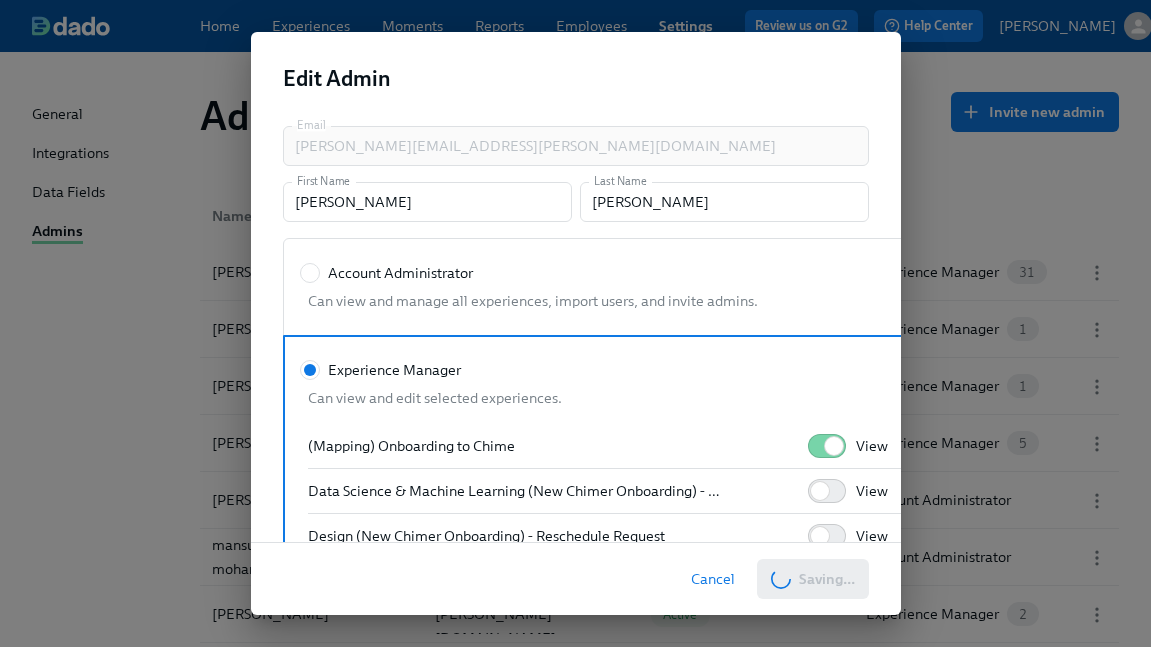 click on "Edit Admin Email [PERSON_NAME][EMAIL_ADDRESS][PERSON_NAME][DOMAIN_NAME] Email First Name [PERSON_NAME] First Name Last Name [PERSON_NAME] Last Name Account Administrator Can view and manage all experiences, import users, and invite admins. Experience Manager Can view and edit selected experiences. (Mapping) Onboarding to Chime  View Edit Data Science & Machine Learning (New Chimer Onboarding) - Reschedule Request  View Edit Design (New Chimer Onboarding) - Reschedule Request  View Edit Eng Interviewer Training View Edit Engineering Mentorship Program View Edit Engineering Mentorship Program Continuing Pairs View Edit Engineering Onboarding Program View Edit Experience Introduction View Edit First day reminder for managers View Edit Founders' Welcome [Remote] (Reschedule Request) View Edit Founders' Welcome [SF] (Reschedule Request) View Edit [PERSON_NAME]'s Experience View Edit Incident Mgmt 101 (New Chimer Onboarding) - OPTIONAL - Reschedule Request  View Edit Interchange 101 💸 (New Chimer Onboarding) - Reschedule Request  View Edit View Edit View Edit" at bounding box center (575, 323) 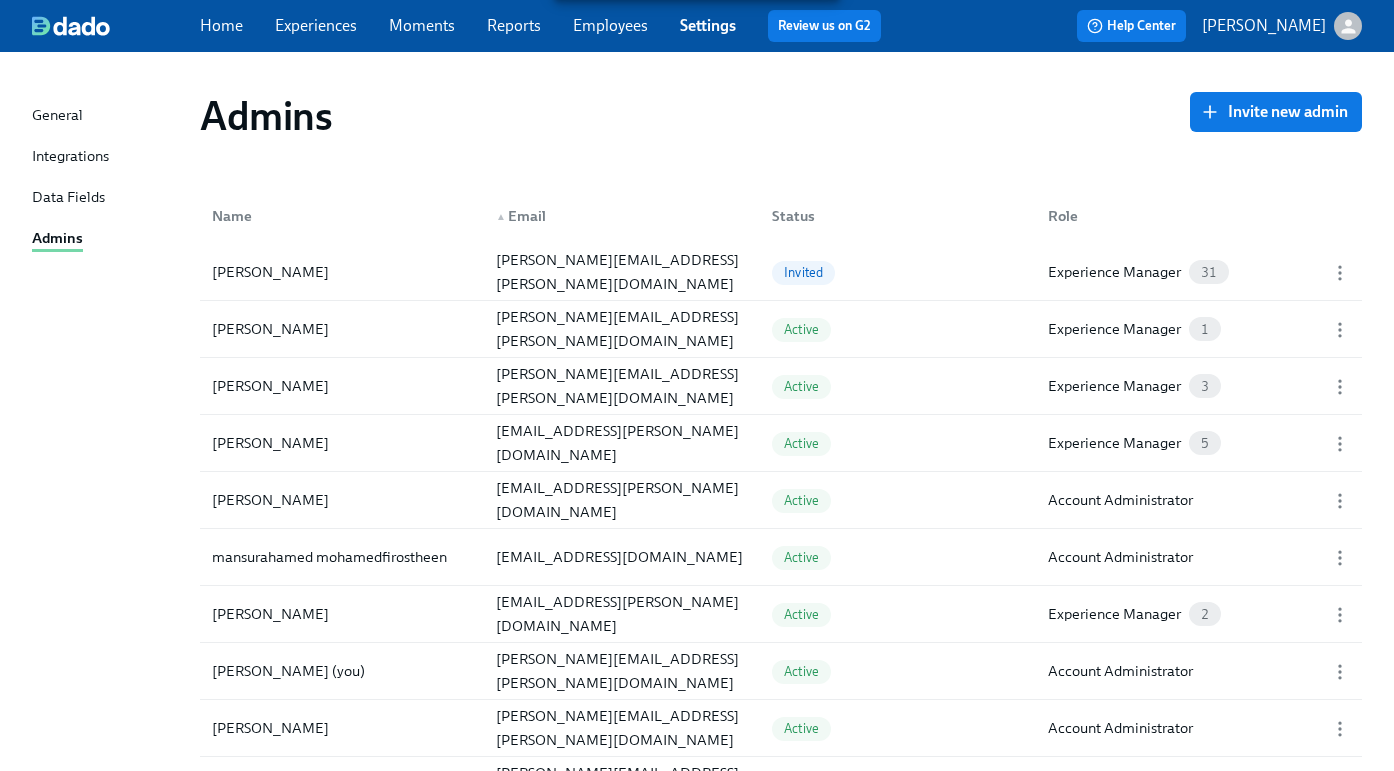 drag, startPoint x: 330, startPoint y: 34, endPoint x: 306, endPoint y: 30, distance: 24.33105 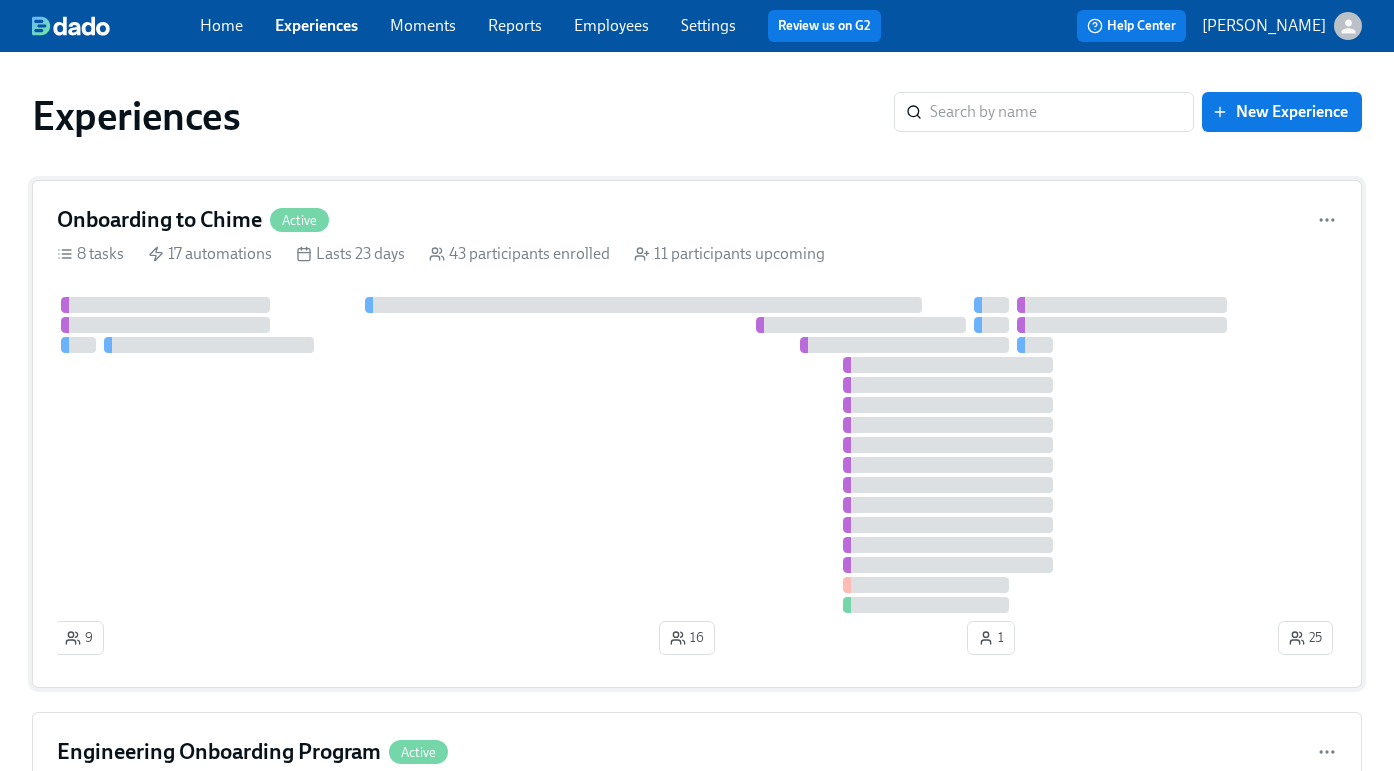click on "Onboarding to Chime Active" at bounding box center (697, 220) 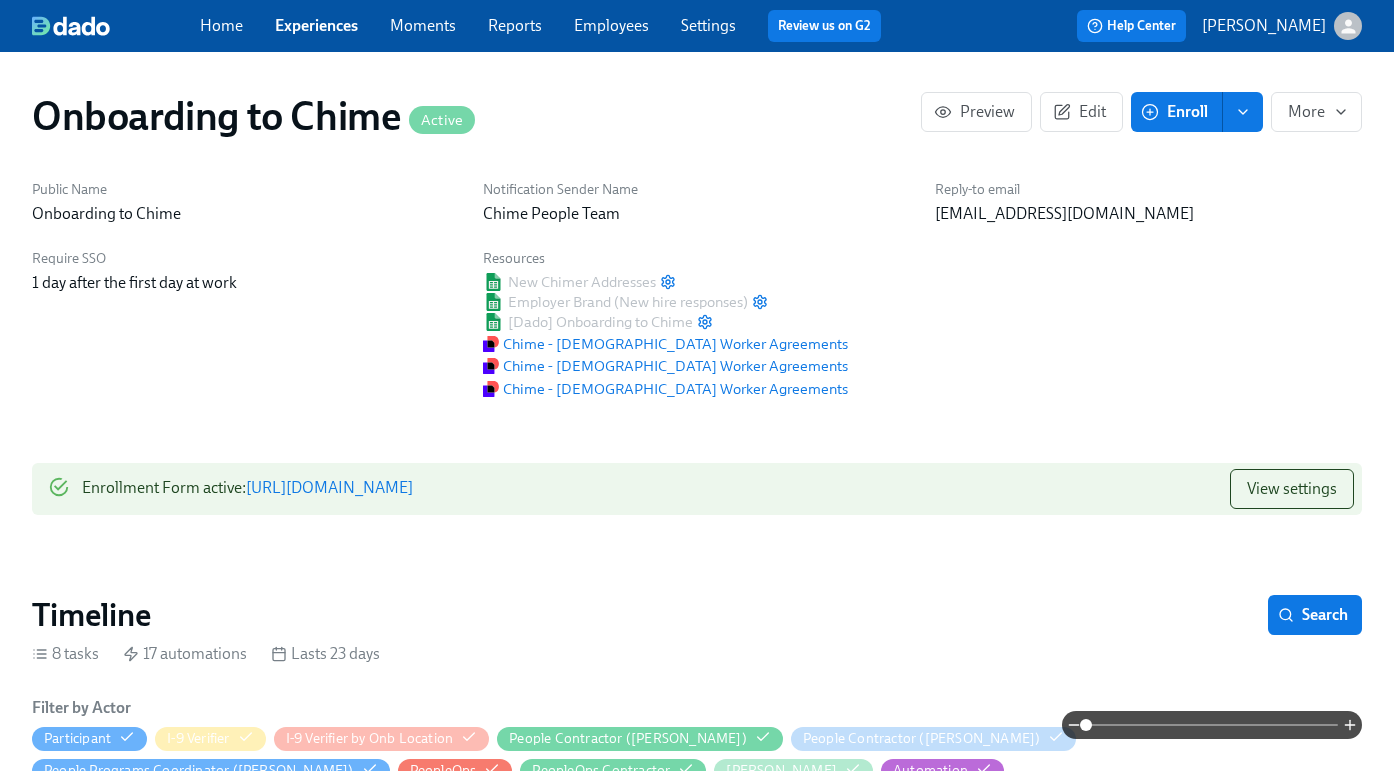 scroll, scrollTop: 0, scrollLeft: 4732, axis: horizontal 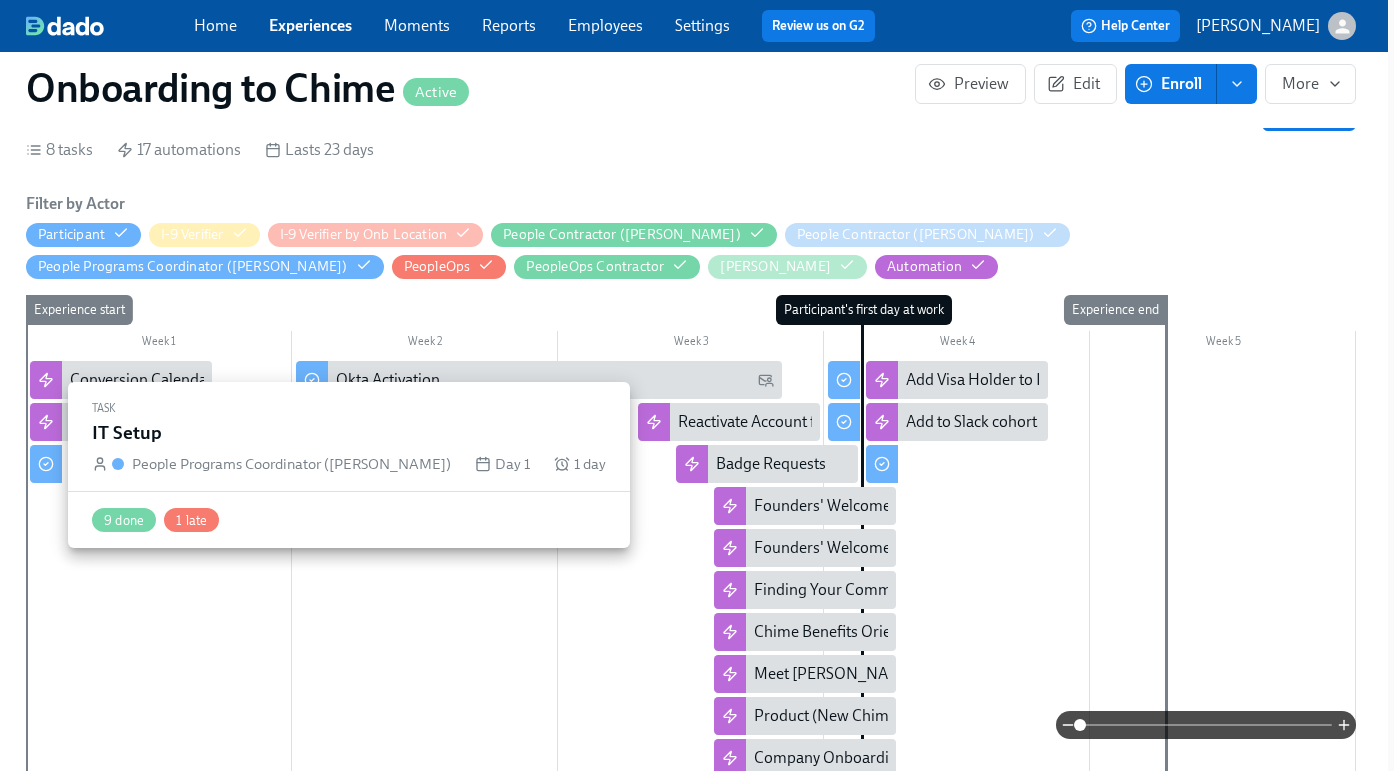 click 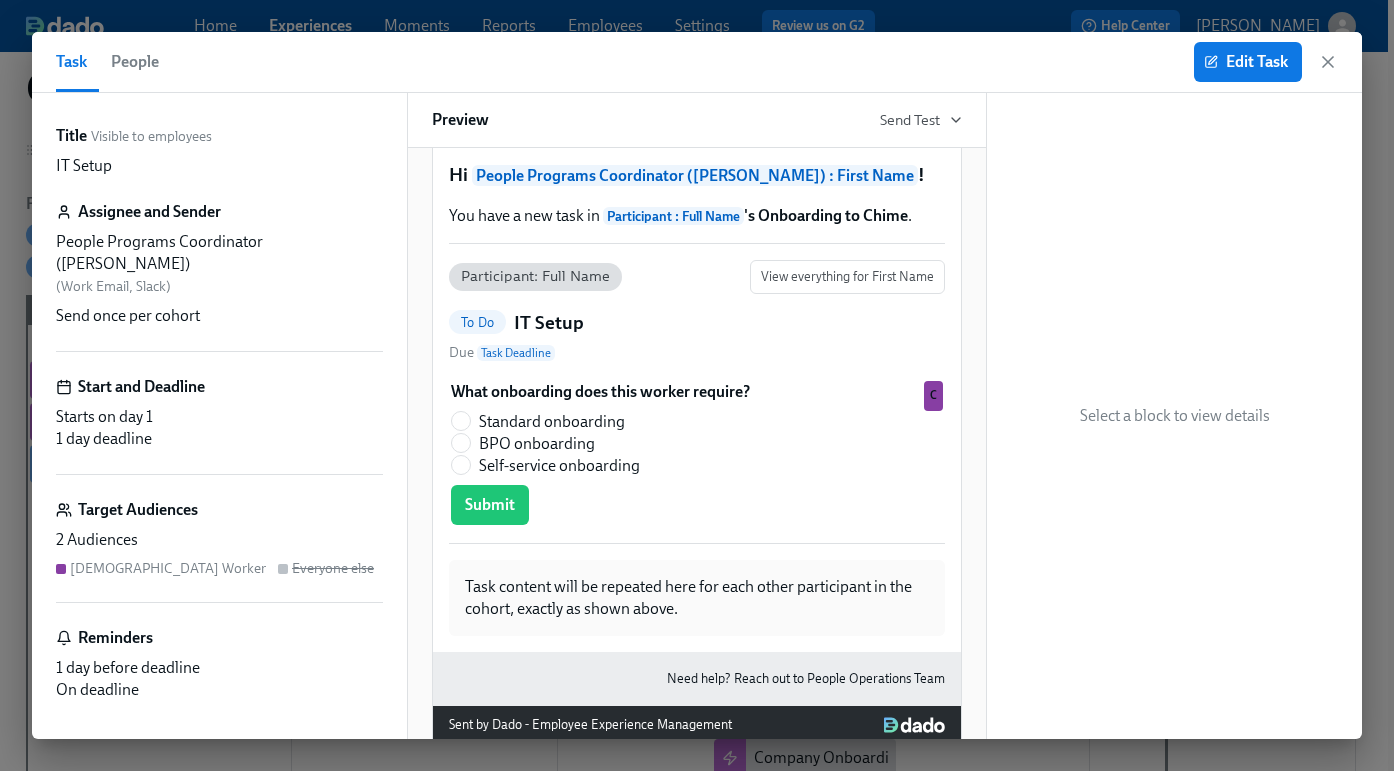 scroll, scrollTop: 59, scrollLeft: 0, axis: vertical 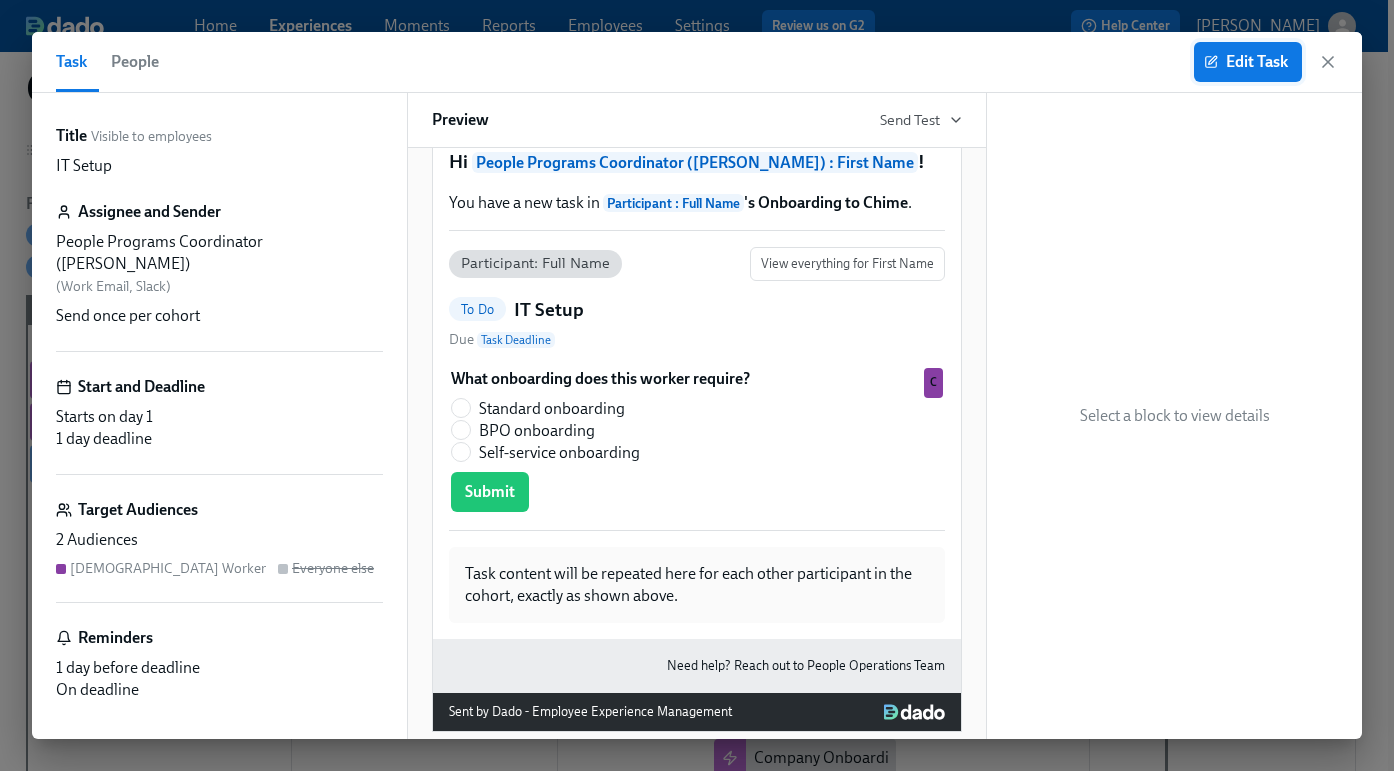 click on "Edit Task" at bounding box center (1248, 62) 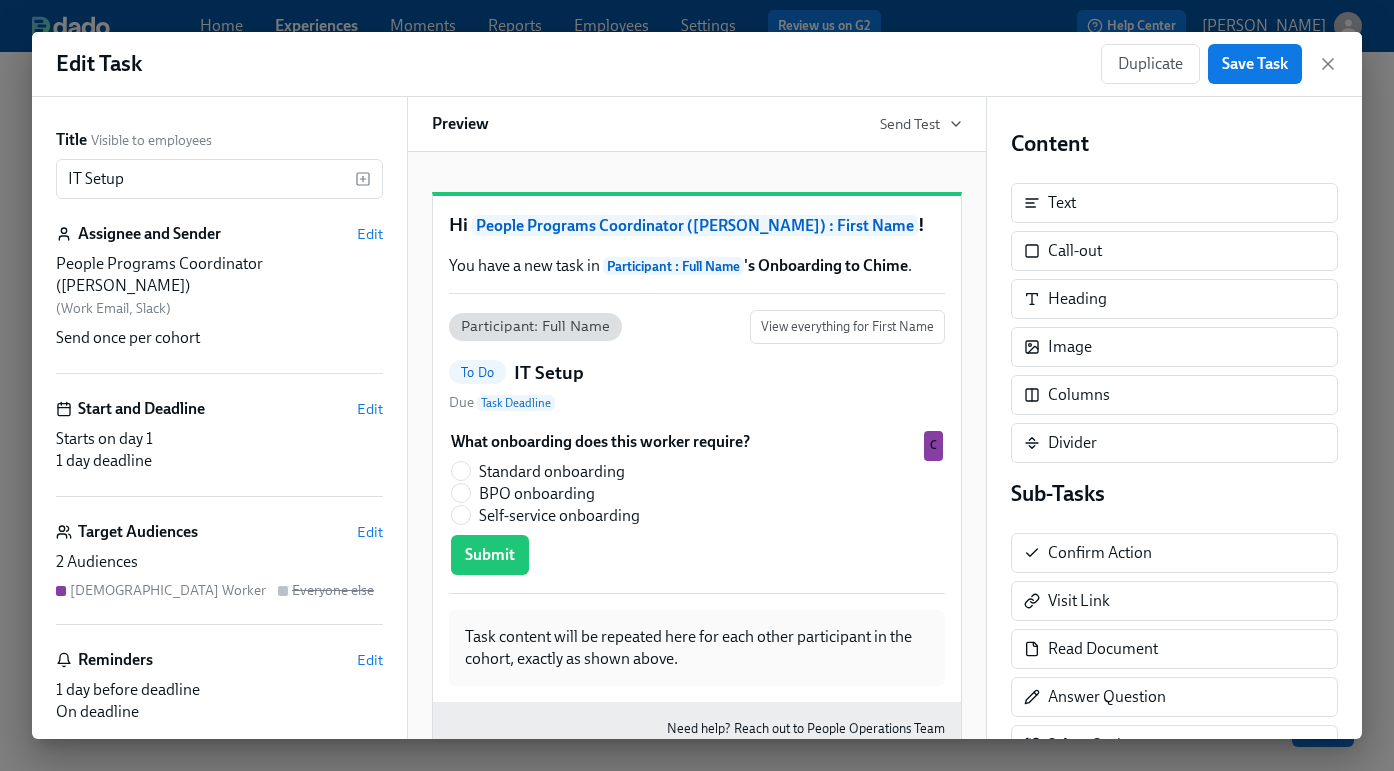 scroll, scrollTop: 0, scrollLeft: 0, axis: both 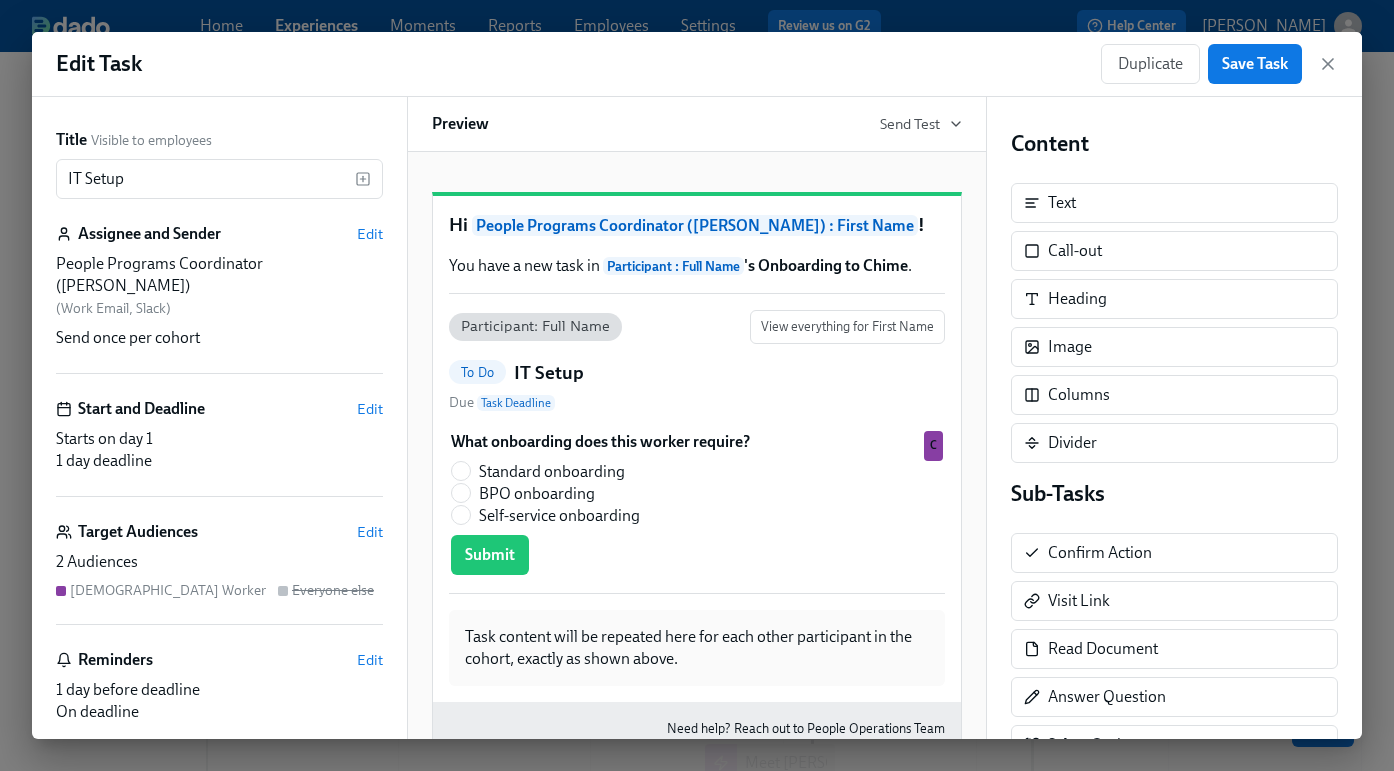 click 